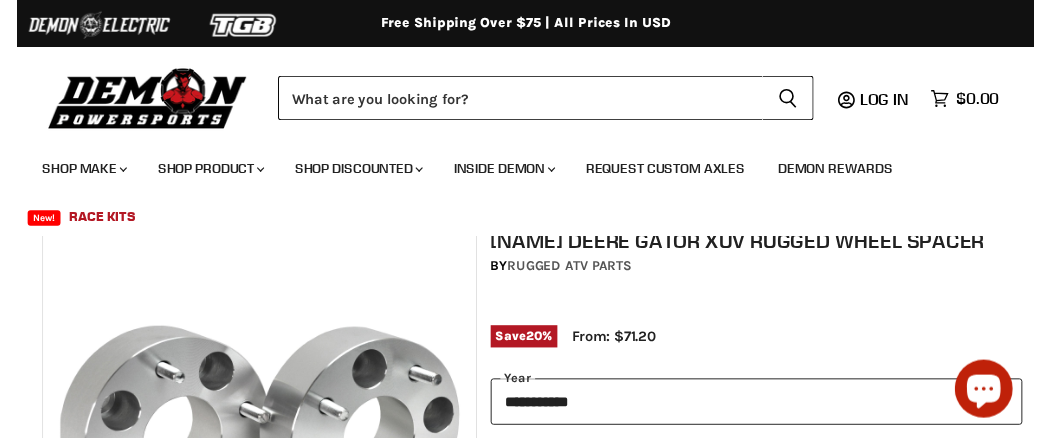 scroll, scrollTop: 200, scrollLeft: 0, axis: vertical 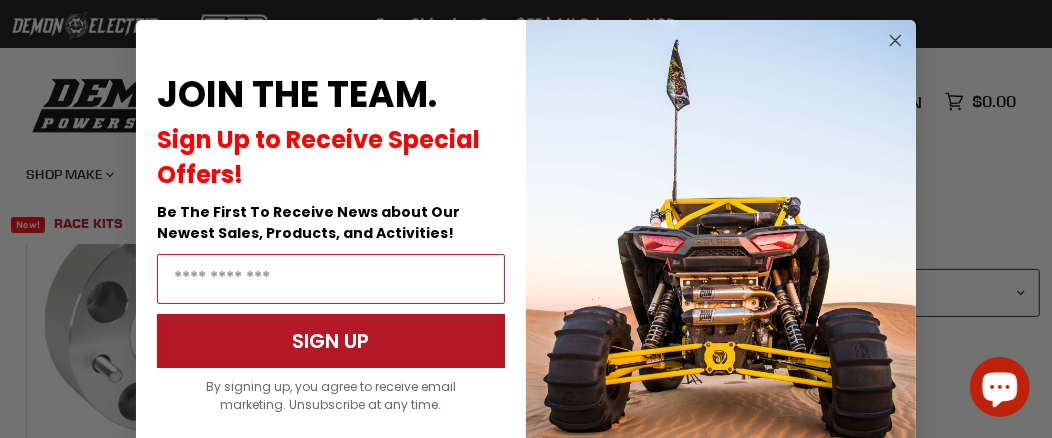 click 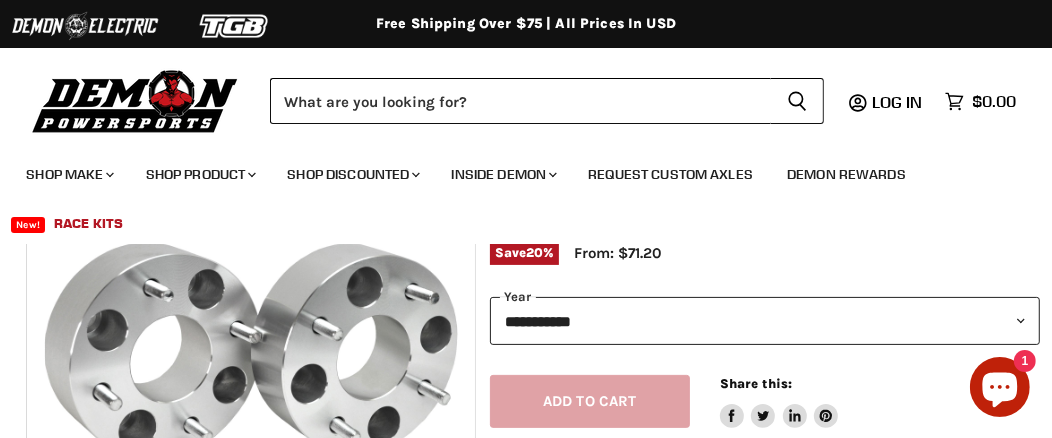 scroll, scrollTop: 200, scrollLeft: 0, axis: vertical 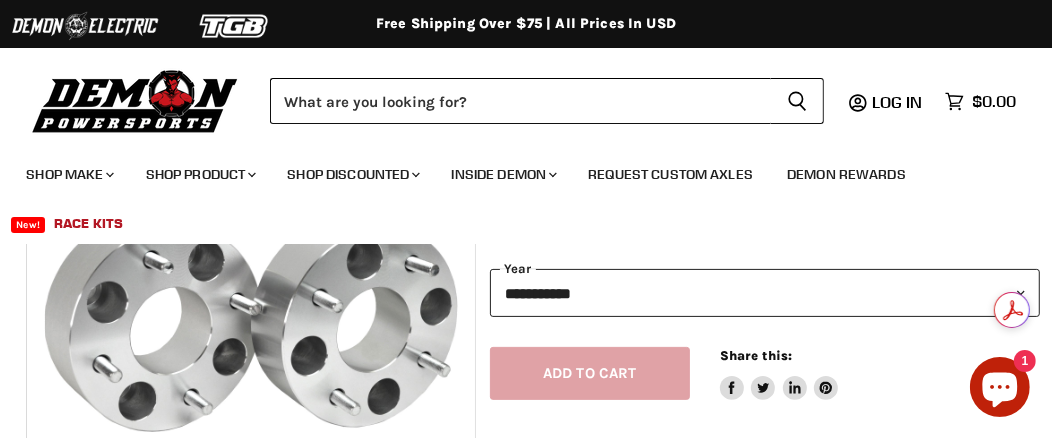 click on "**********" at bounding box center (765, 293) 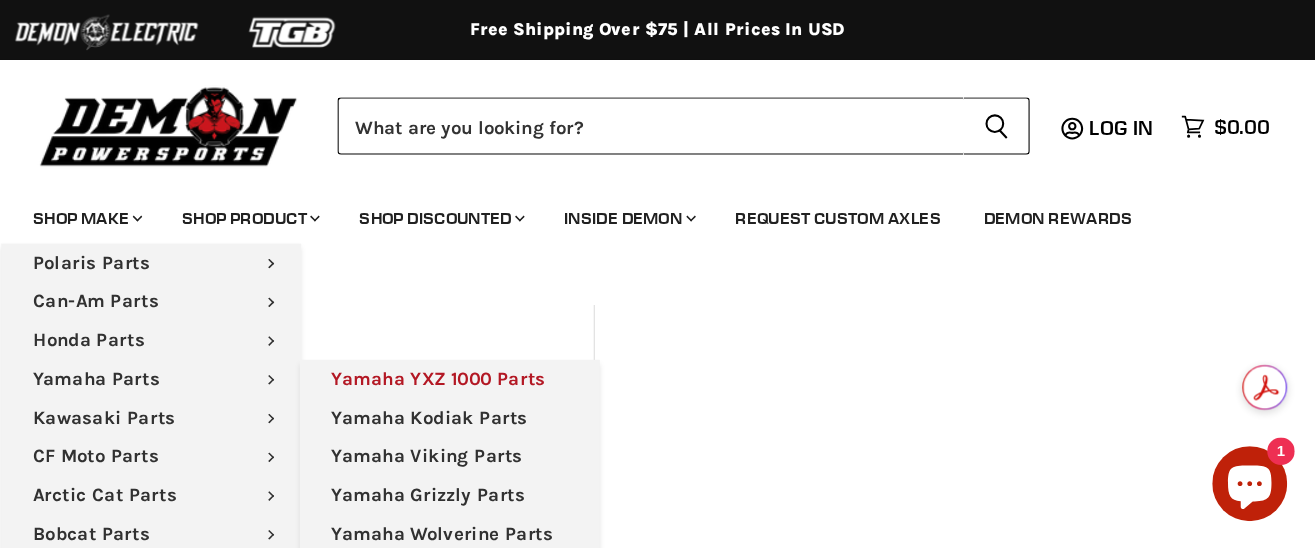 scroll, scrollTop: 400, scrollLeft: 0, axis: vertical 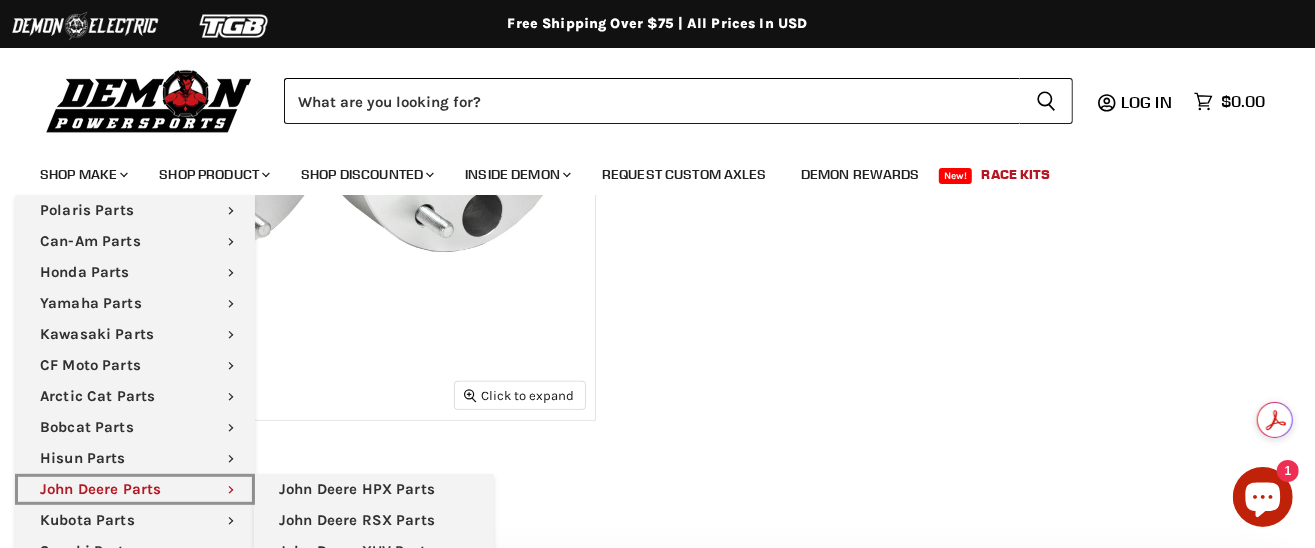 click on "John Deere Parts
Chevron down icon" at bounding box center (135, 489) 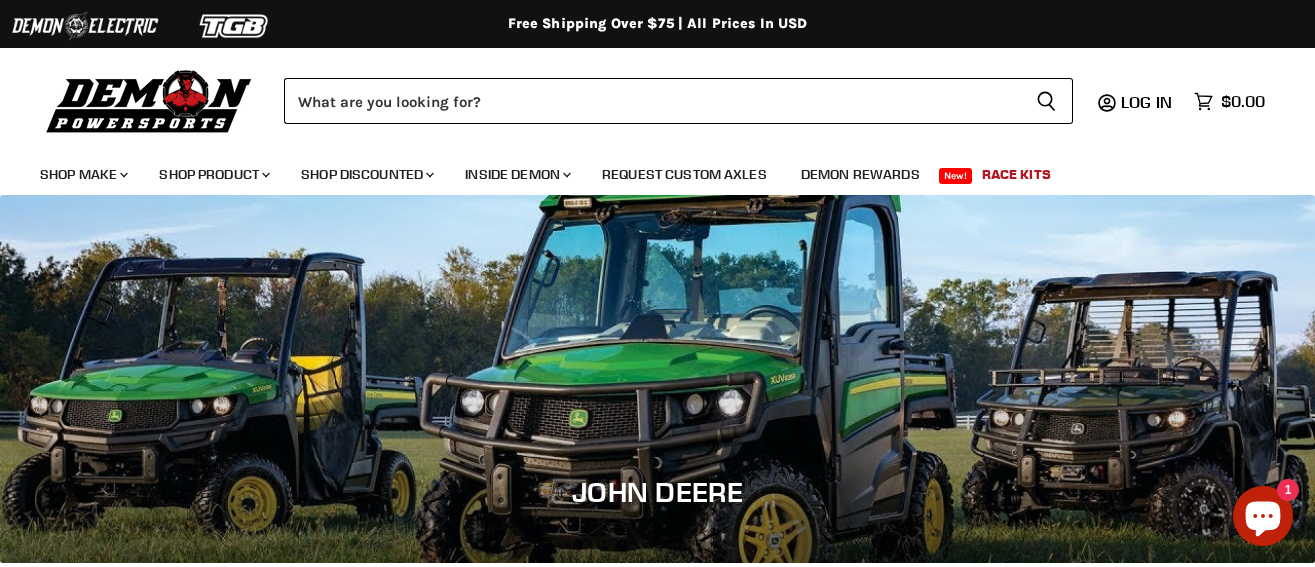 scroll, scrollTop: 0, scrollLeft: 0, axis: both 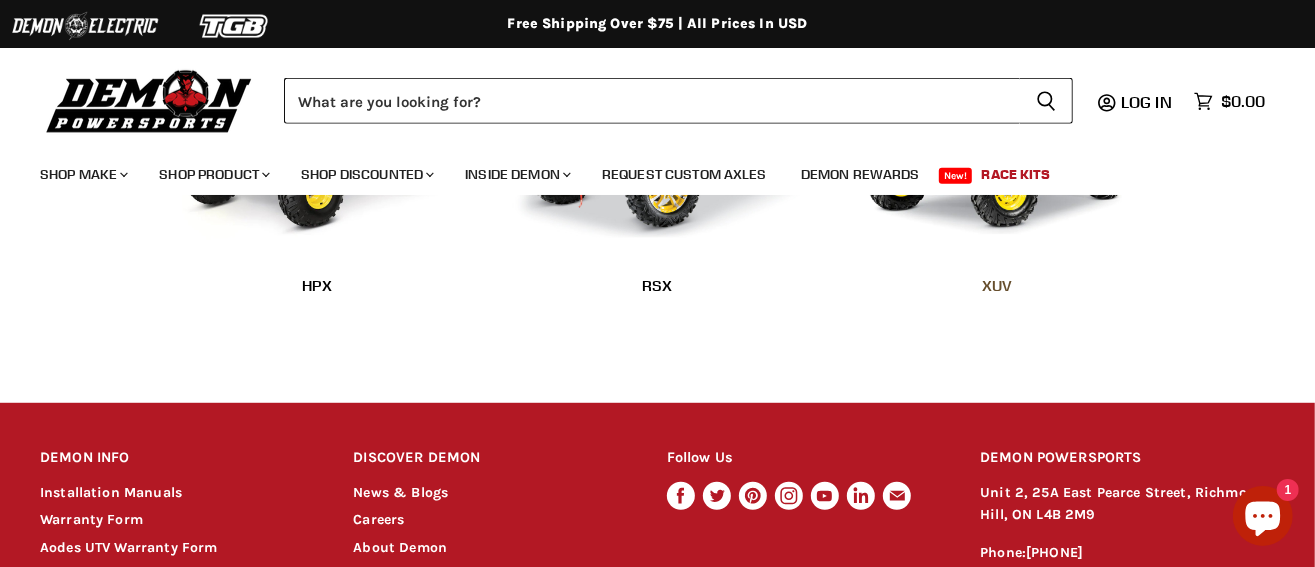 click on "XUV" at bounding box center (998, 285) 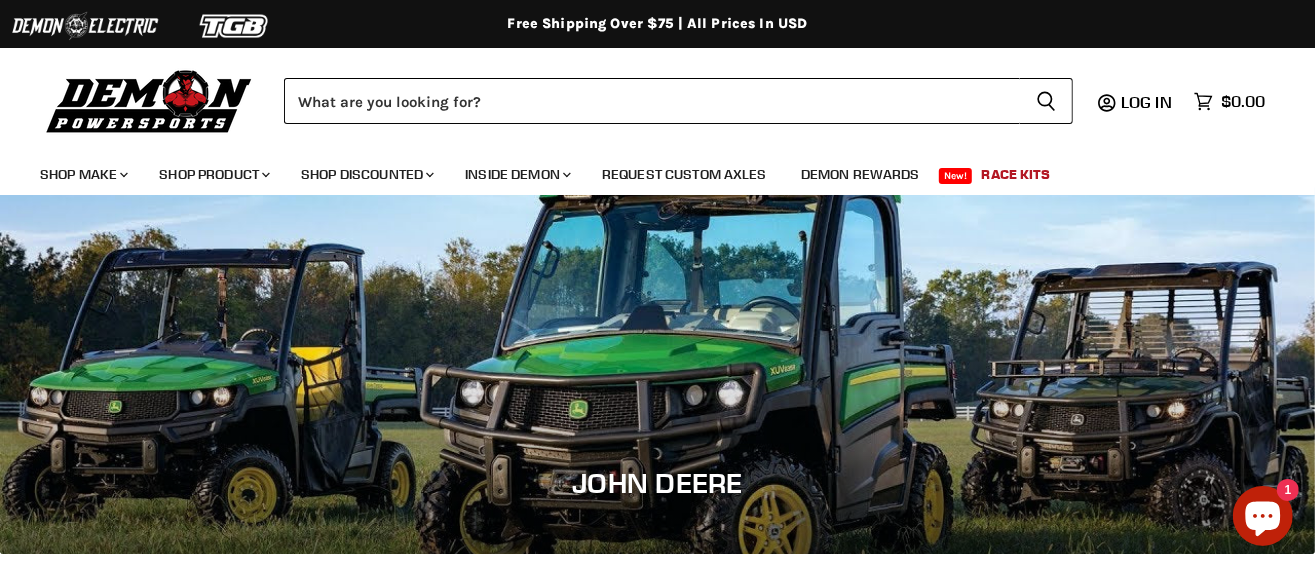 scroll, scrollTop: 338, scrollLeft: 0, axis: vertical 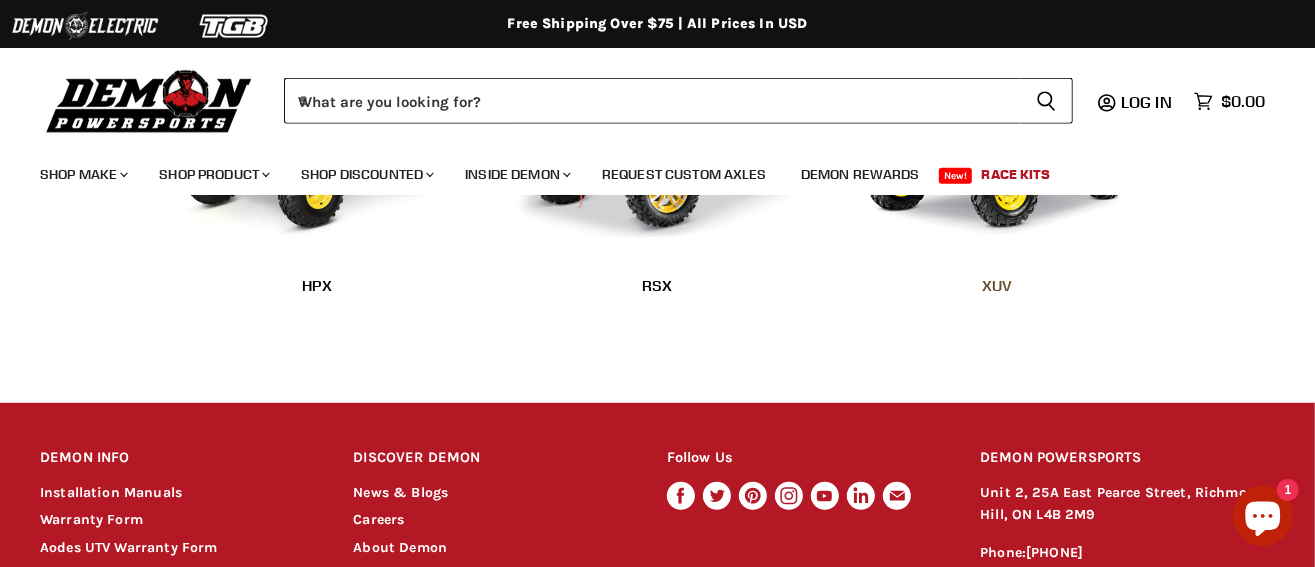 click on "XUV" at bounding box center [998, 285] 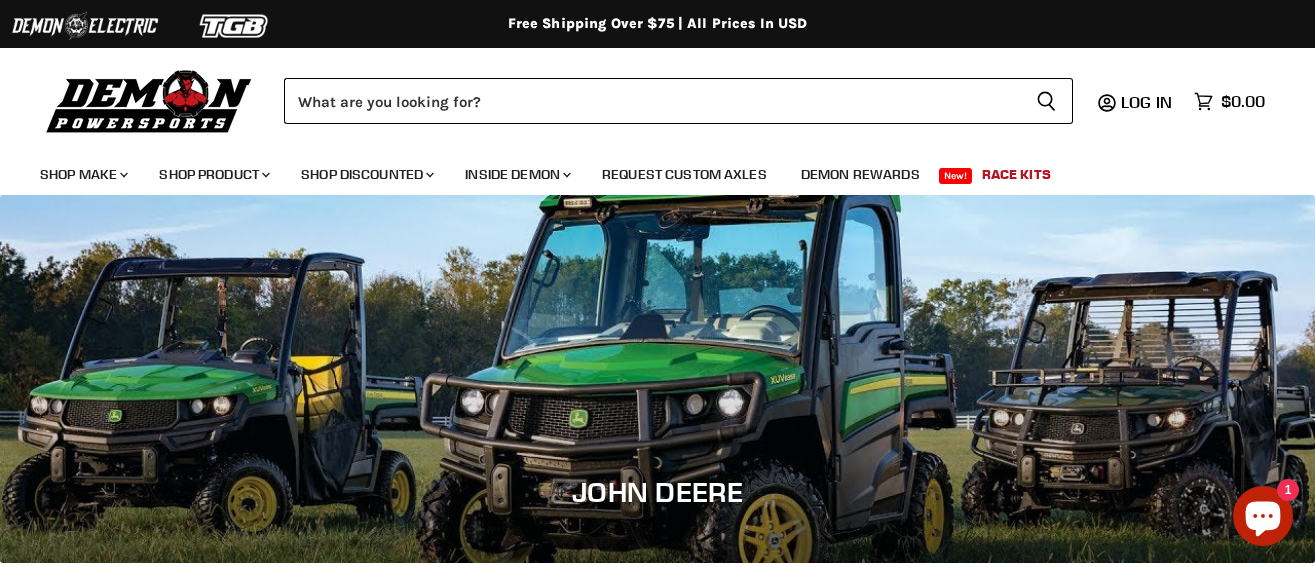 scroll, scrollTop: 0, scrollLeft: 0, axis: both 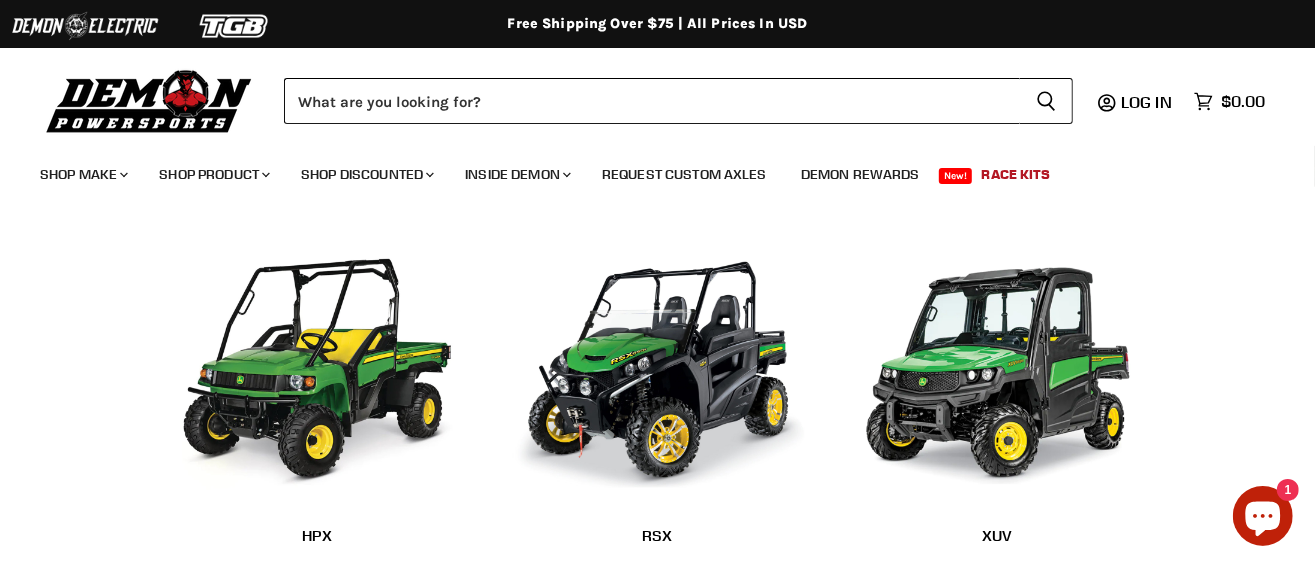 click at bounding box center [998, 373] 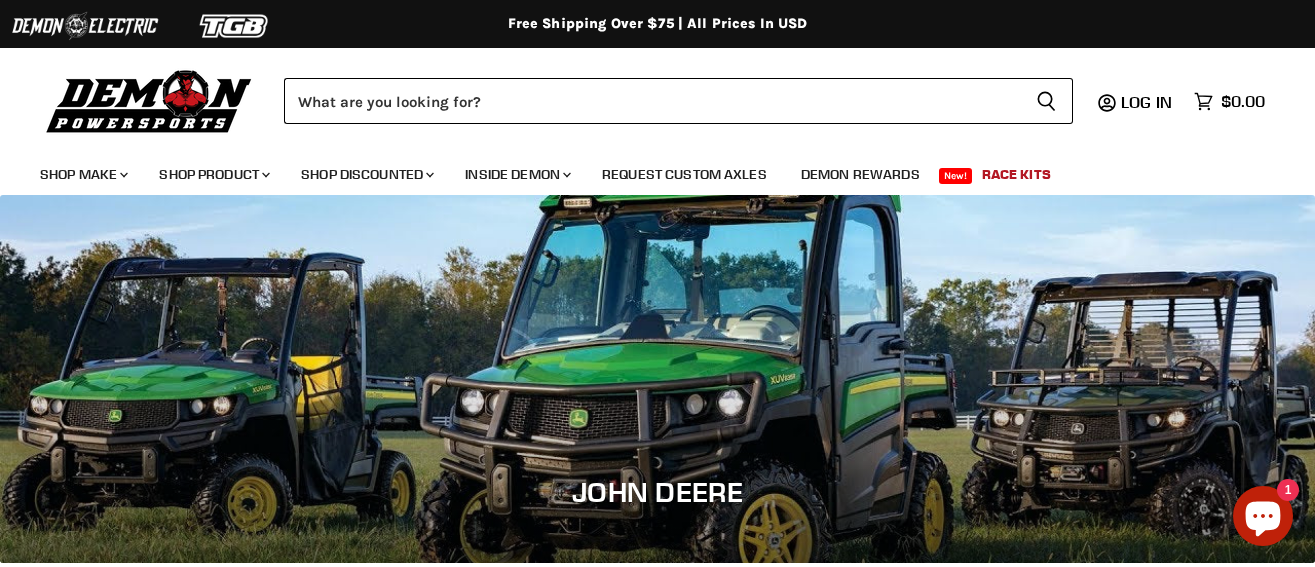 scroll, scrollTop: 0, scrollLeft: 0, axis: both 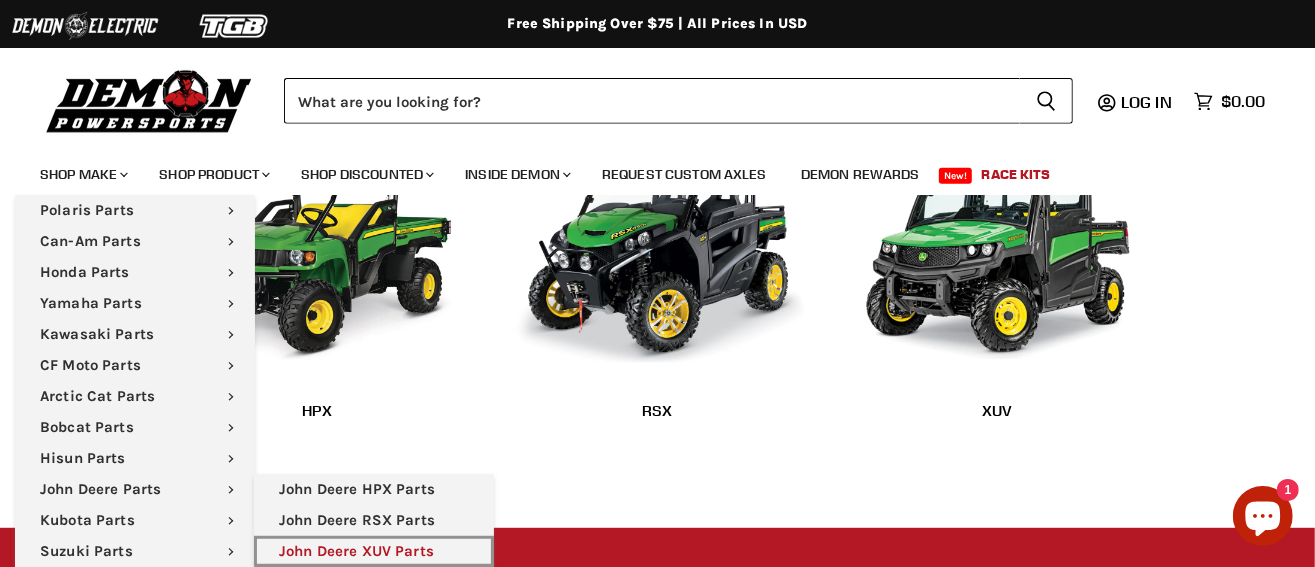 click on "John Deere XUV Parts" at bounding box center [374, 551] 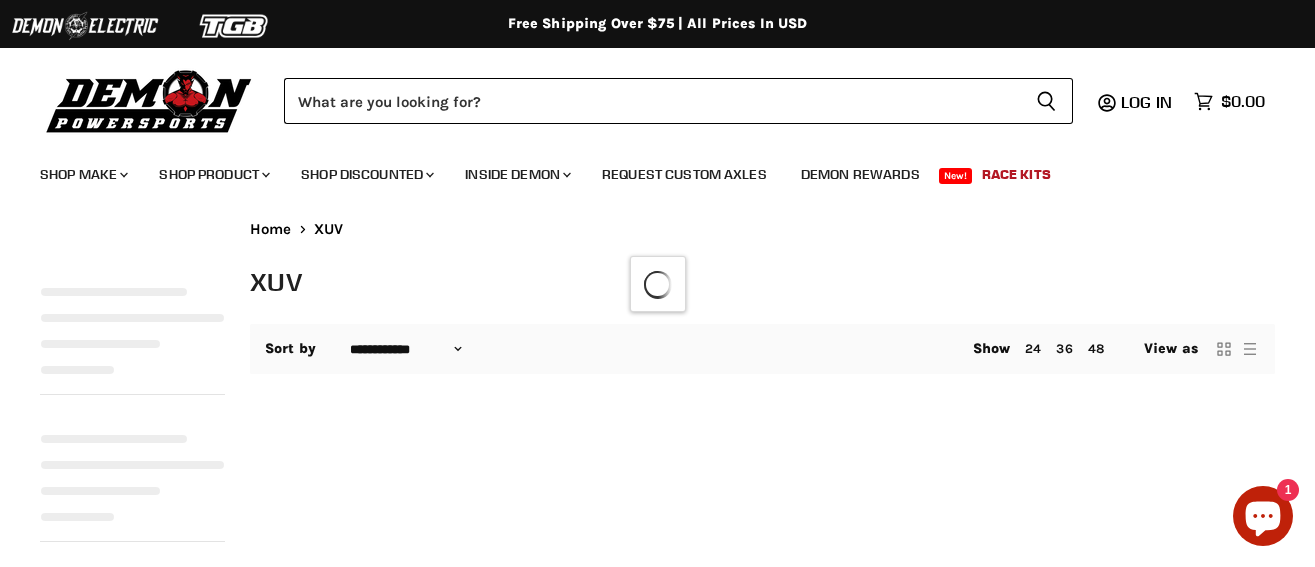 select on "**********" 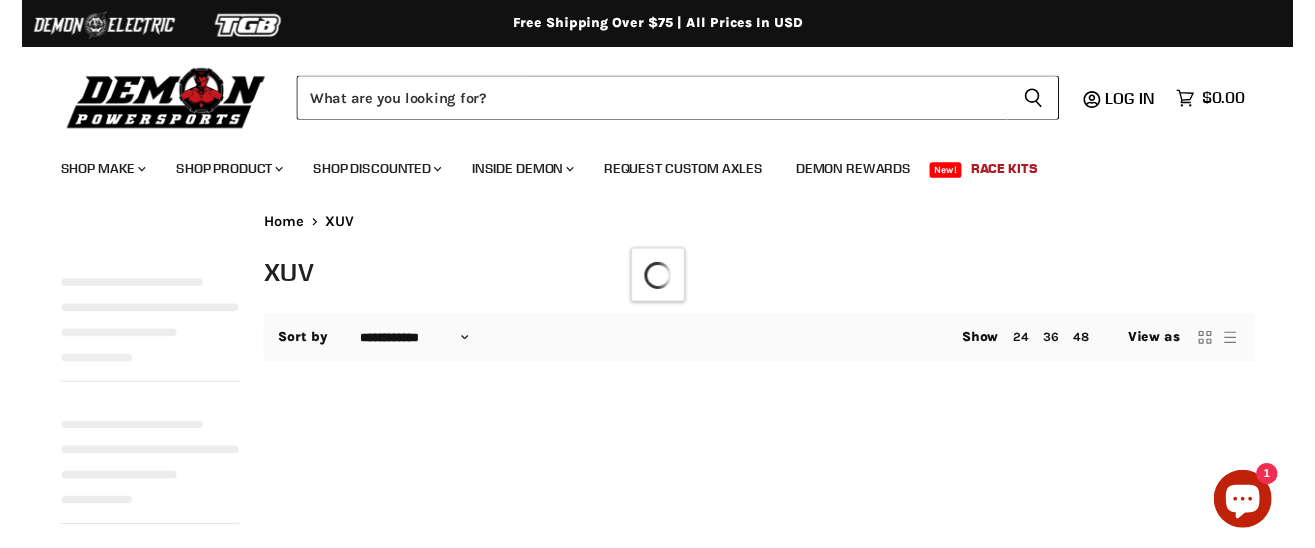 scroll, scrollTop: 0, scrollLeft: 0, axis: both 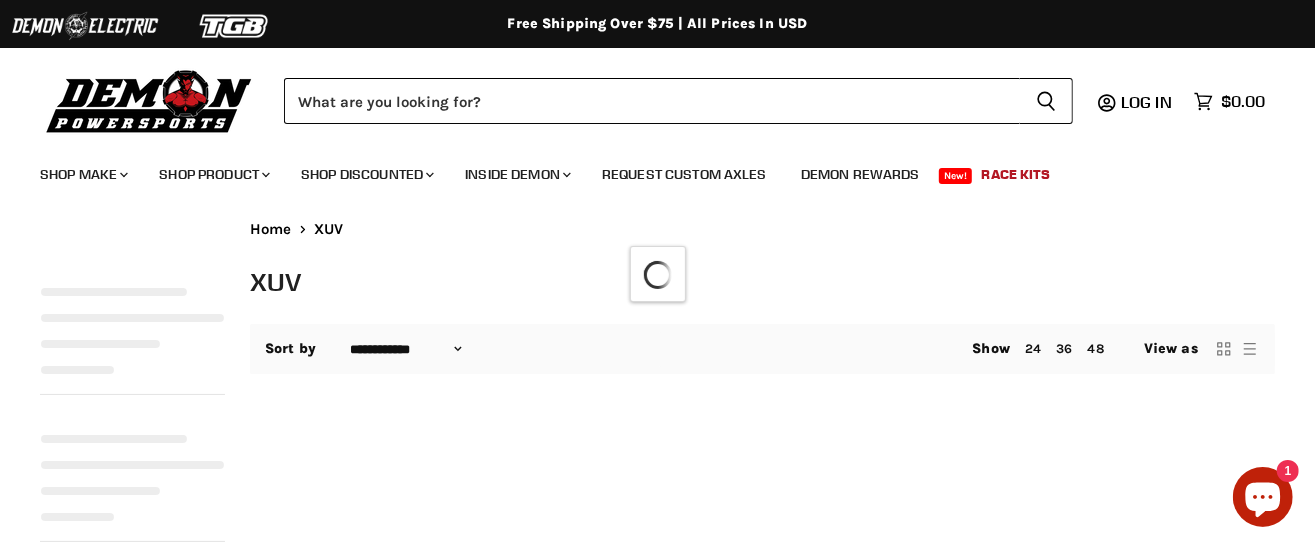select on "**********" 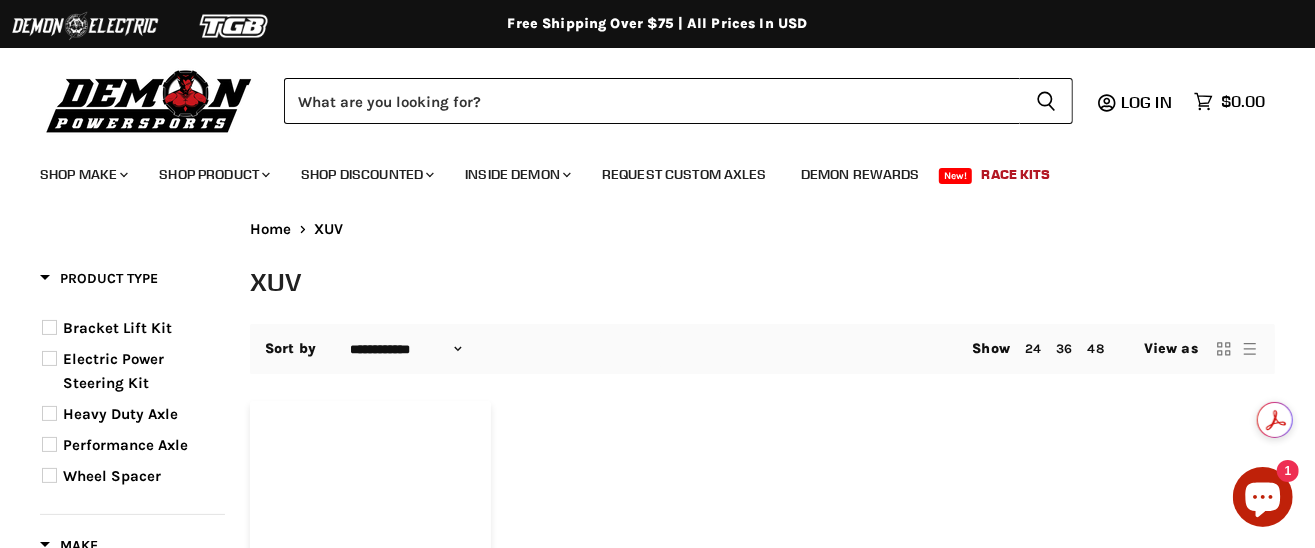 scroll, scrollTop: 0, scrollLeft: 0, axis: both 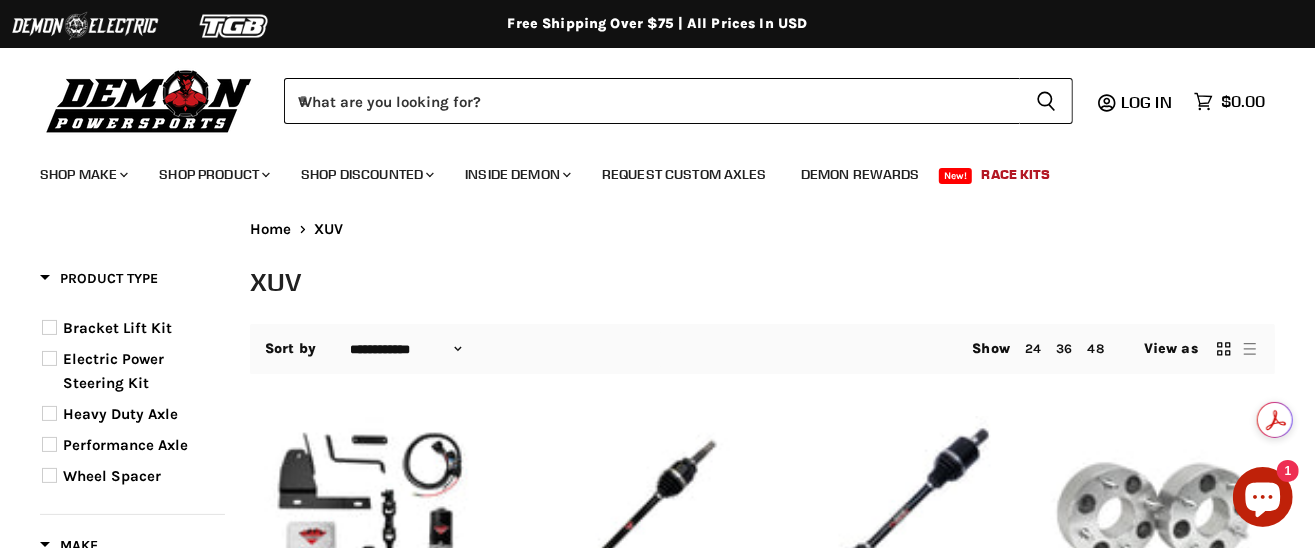 click on "Wheel Spacer" at bounding box center (112, 476) 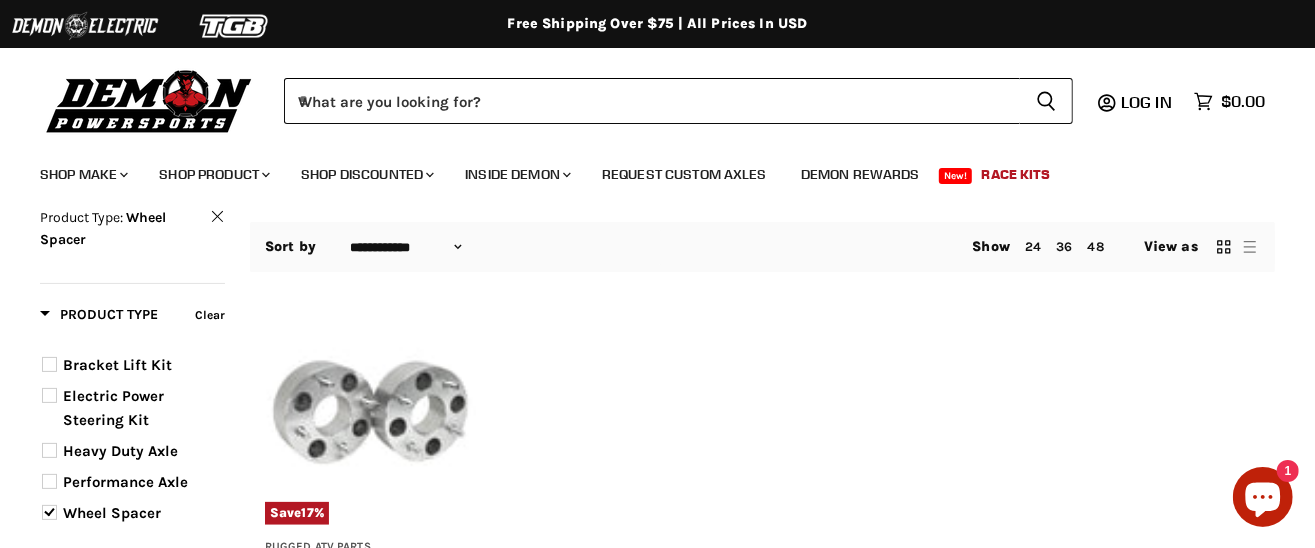 scroll, scrollTop: 250, scrollLeft: 0, axis: vertical 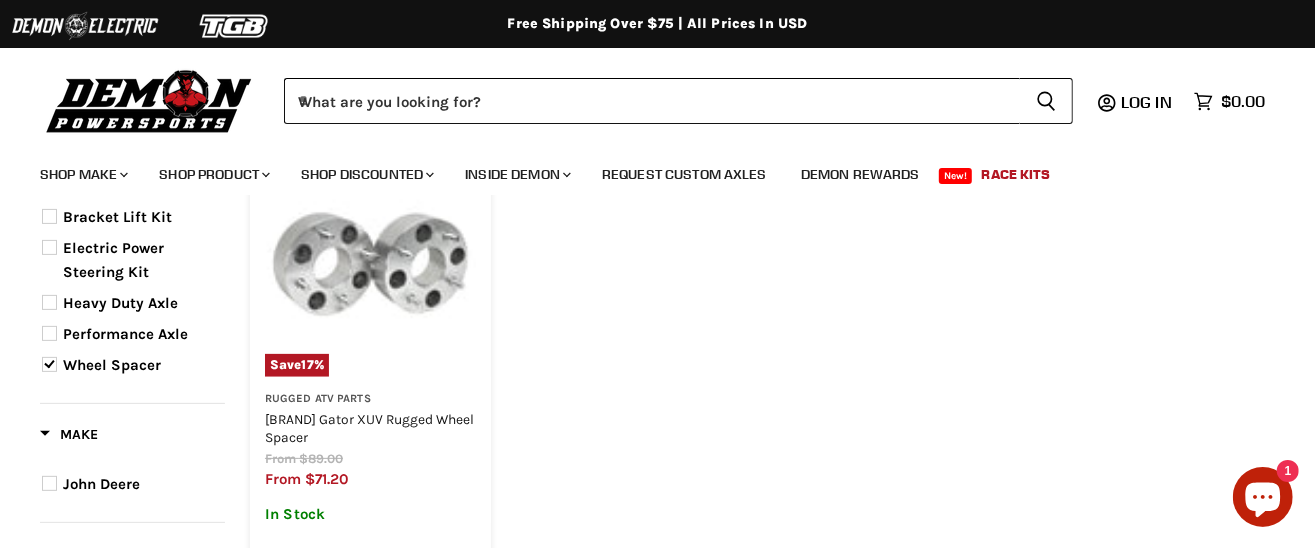 click at bounding box center [370, 271] 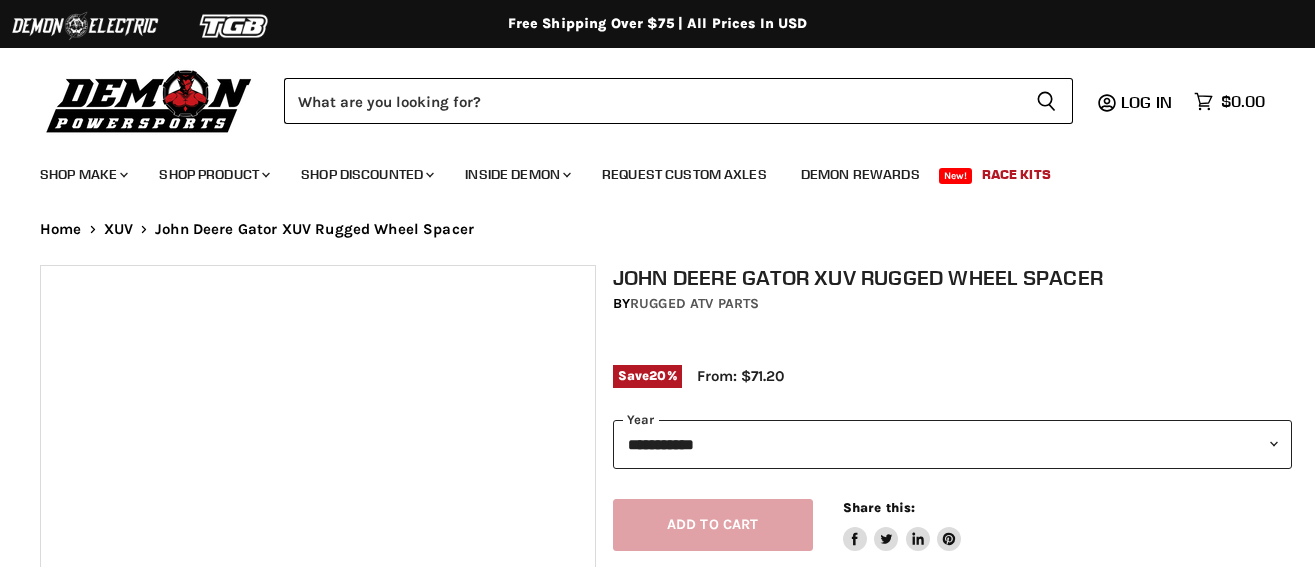 scroll, scrollTop: 0, scrollLeft: 0, axis: both 